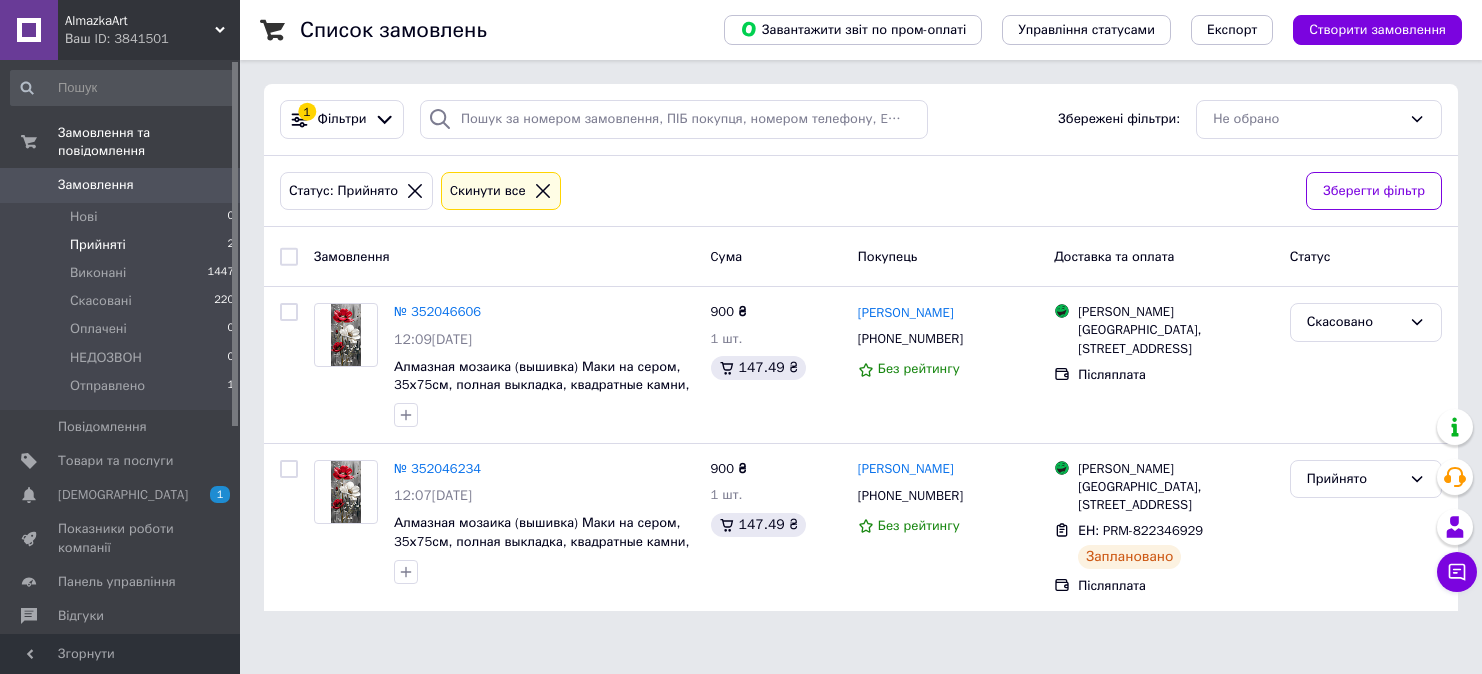 scroll, scrollTop: 0, scrollLeft: 0, axis: both 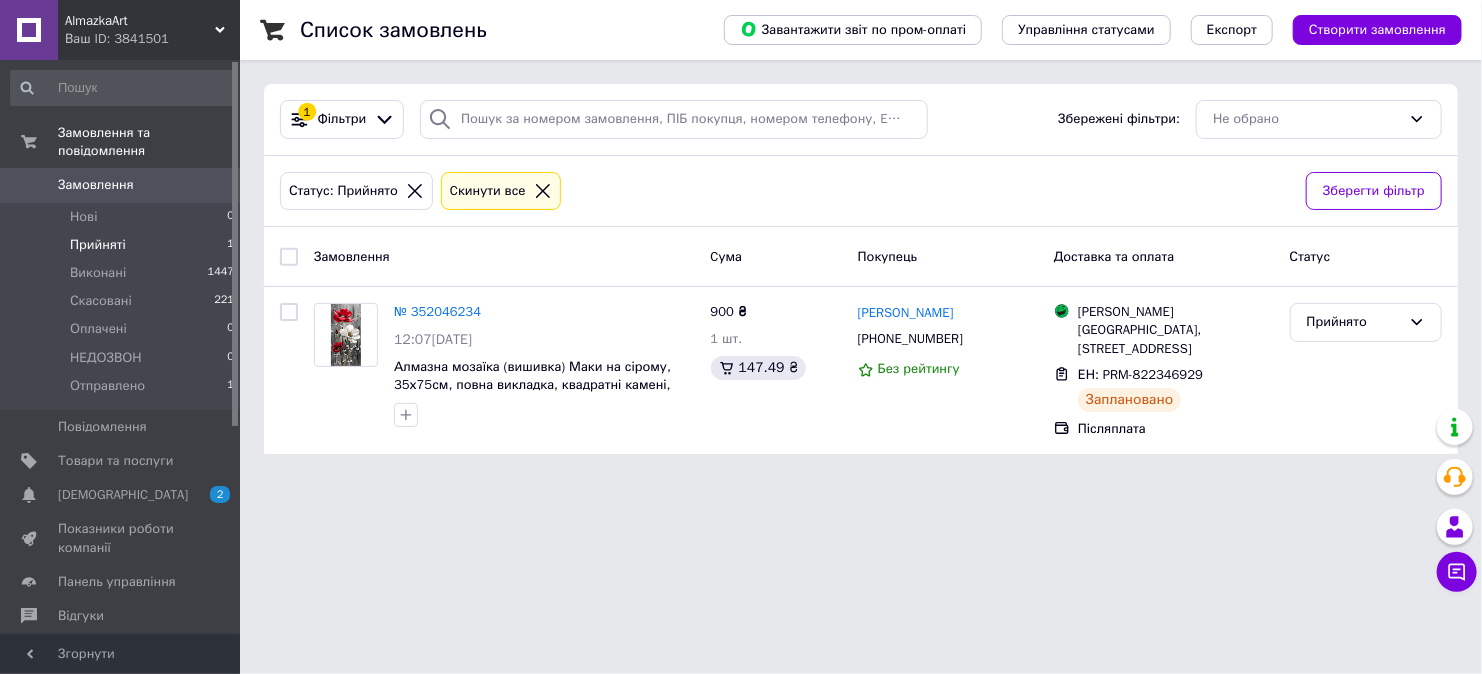 click on "AlmazkaArt Ваш ID: 3841501 Сайт AlmazkaArt Кабінет покупця Перевірити стан системи Сторінка на порталі Довідка Вийти Замовлення та повідомлення Замовлення 0 Нові 0 Прийняті 1 Виконані 1447 Скасовані 221 Оплачені 0 НЕДОЗВОН 0 Отправлено 1 Повідомлення 0 Товари та послуги Сповіщення 2 0 Показники роботи компанії Панель управління Відгуки Покупатели Каталог ProSale Аналітика Інструменти веб-майстра та SEO Управління сайтом Гаманець компанії Маркет Налаштування Тарифи та рахунки Prom топ Згорнути
Список замовлень   1 Cума" at bounding box center [741, 239] 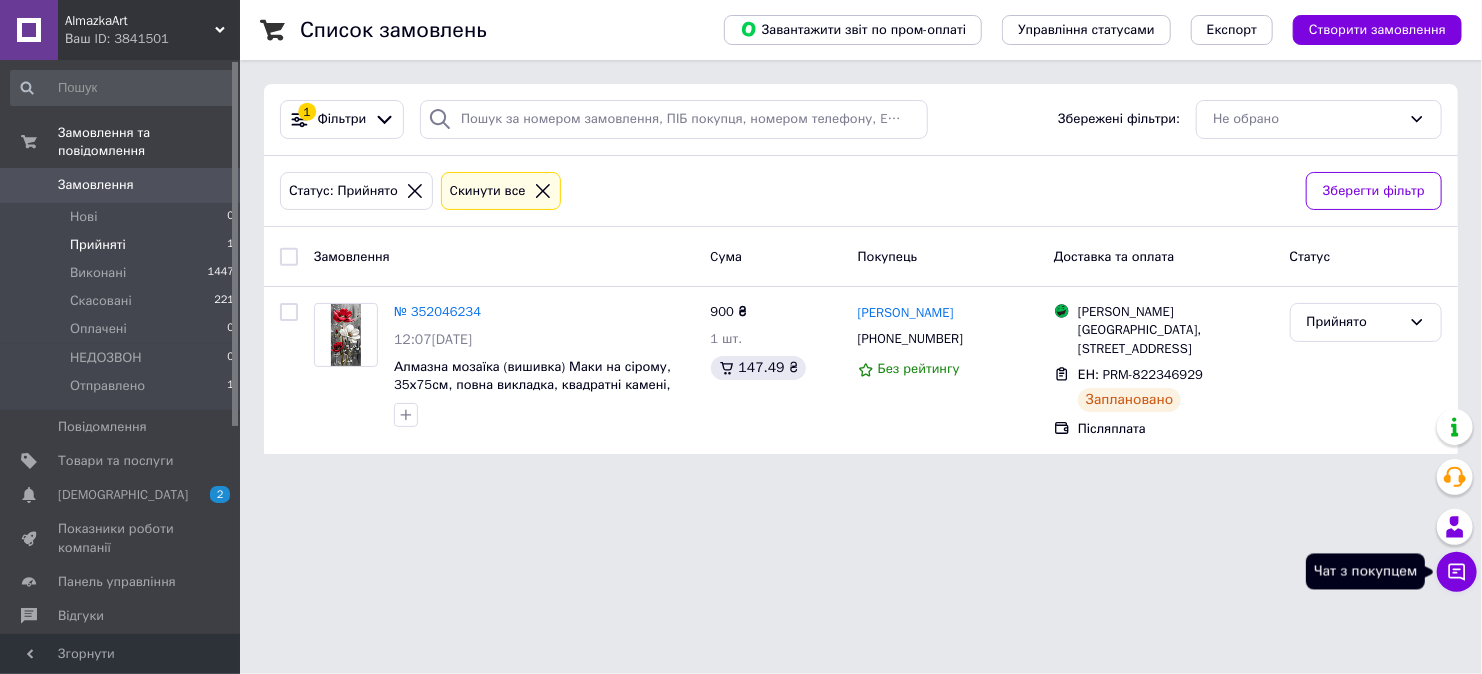 click 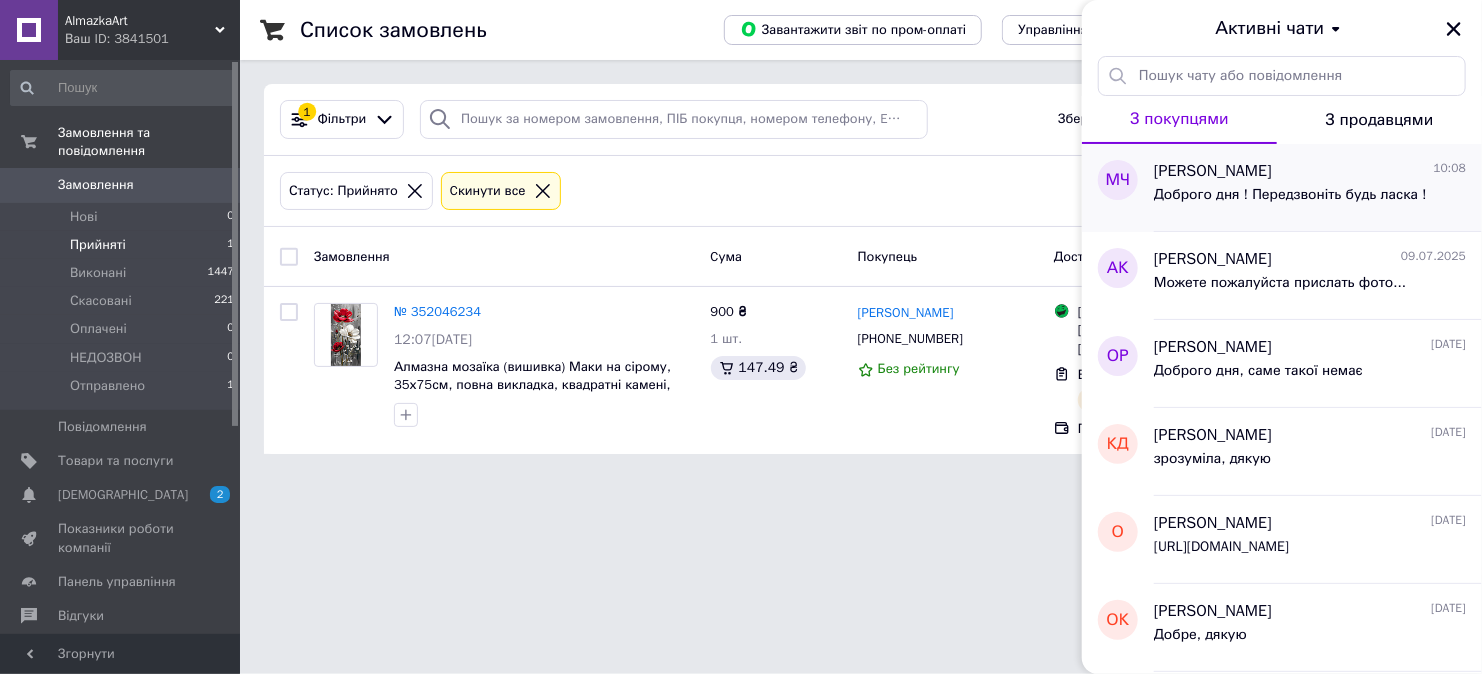click on "Доброго дня ! Передзвоніть будь ласка !" at bounding box center (1290, 195) 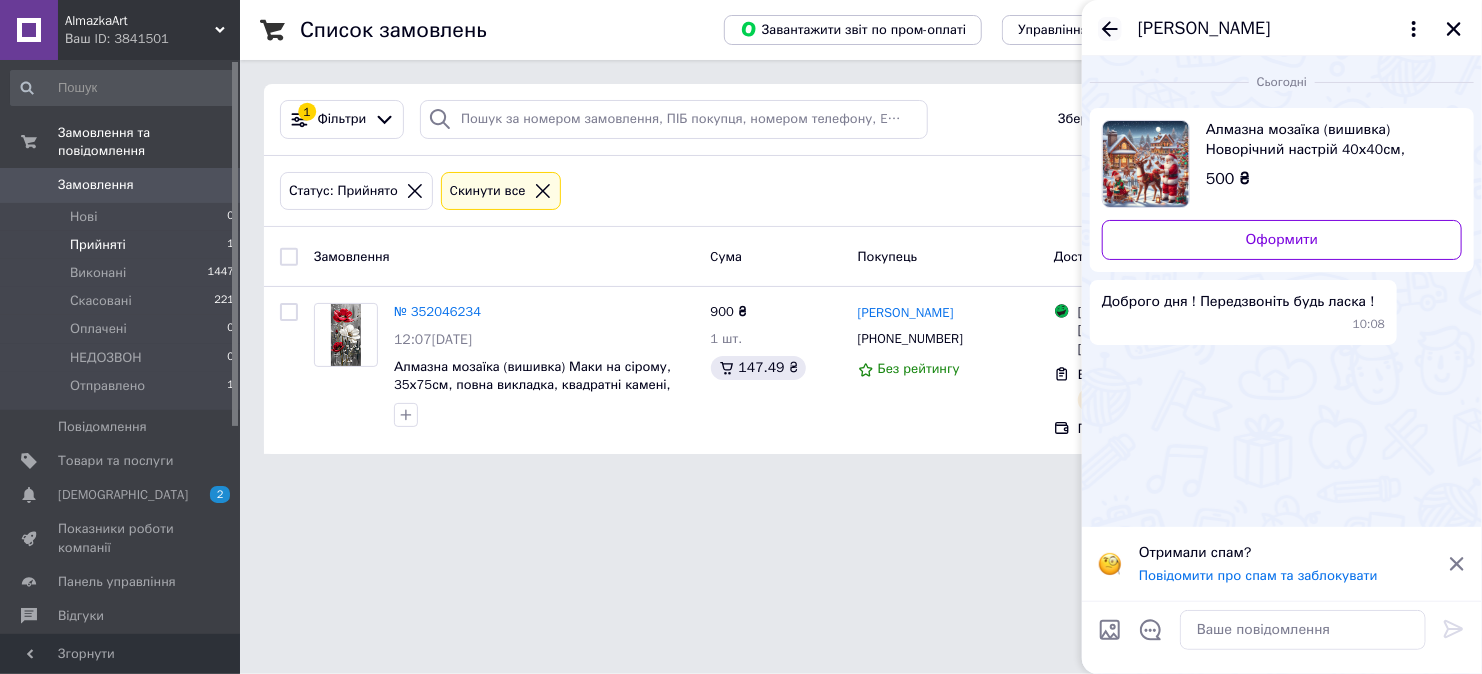 click 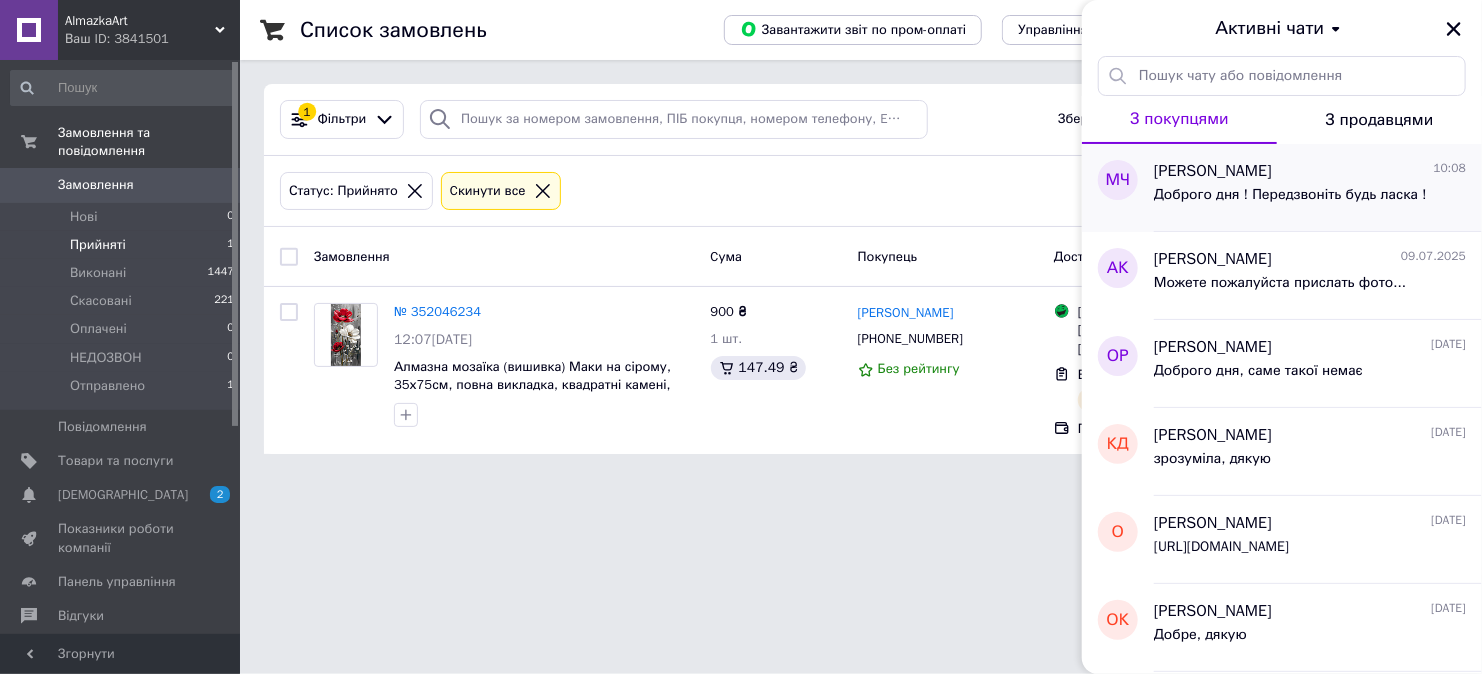 click on "Марина Чайківська" at bounding box center [1213, 171] 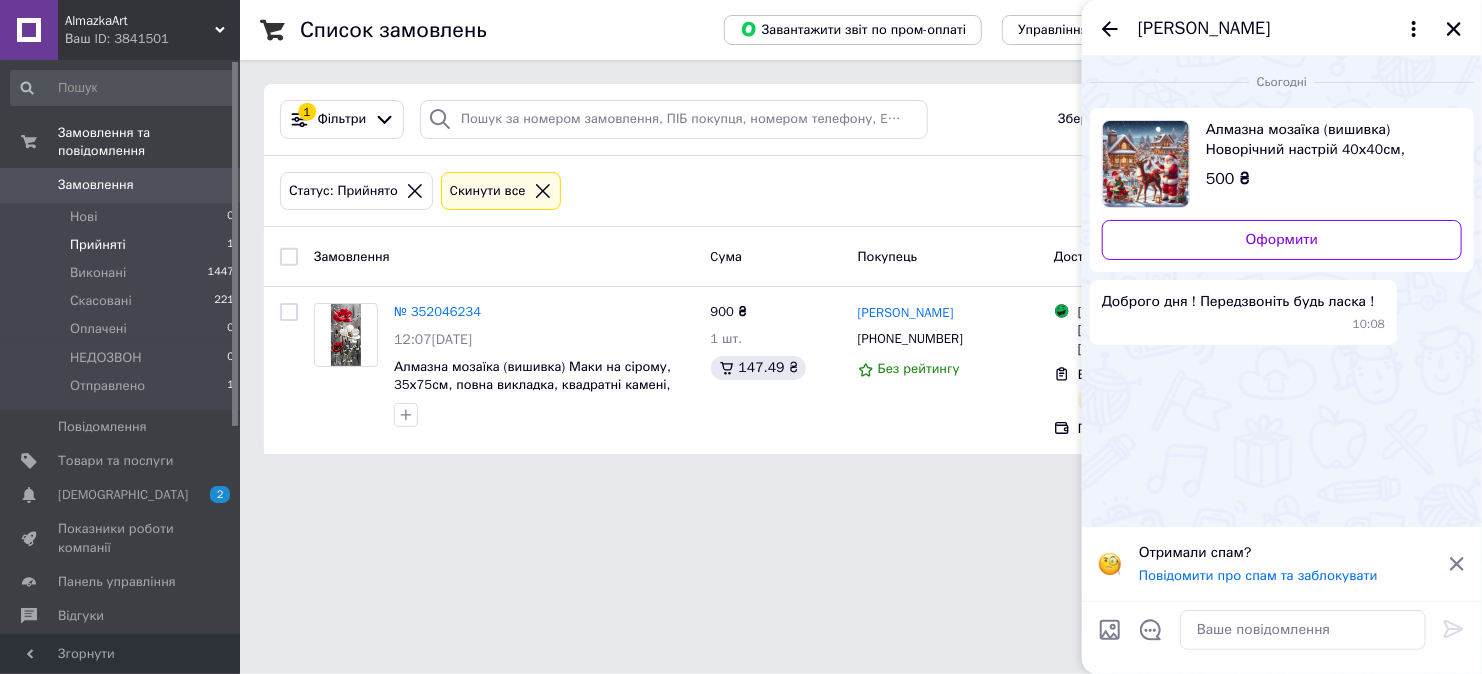 click on "Алмазна мозаїка (вишивка) Новорічний настрій 40х40см, повна викладка, квадратні камені, без підрамника" at bounding box center [1326, 140] 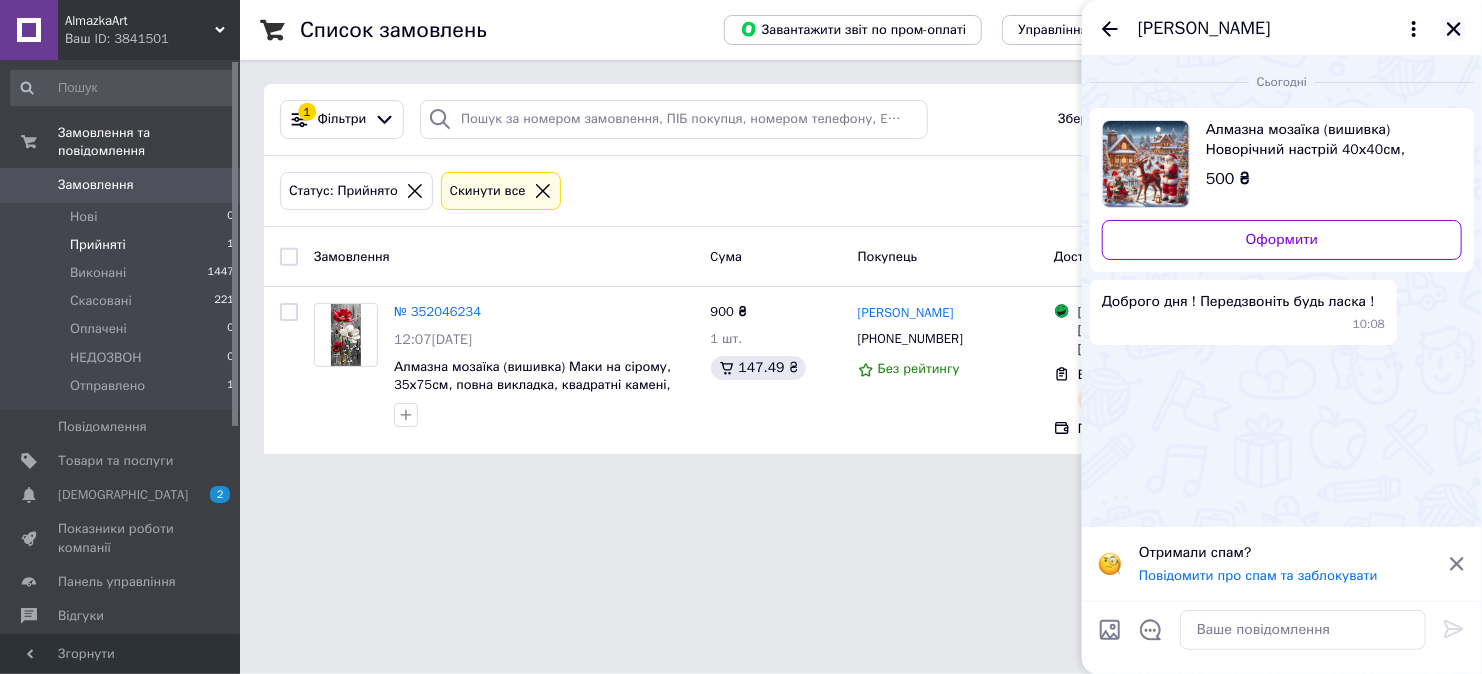 click 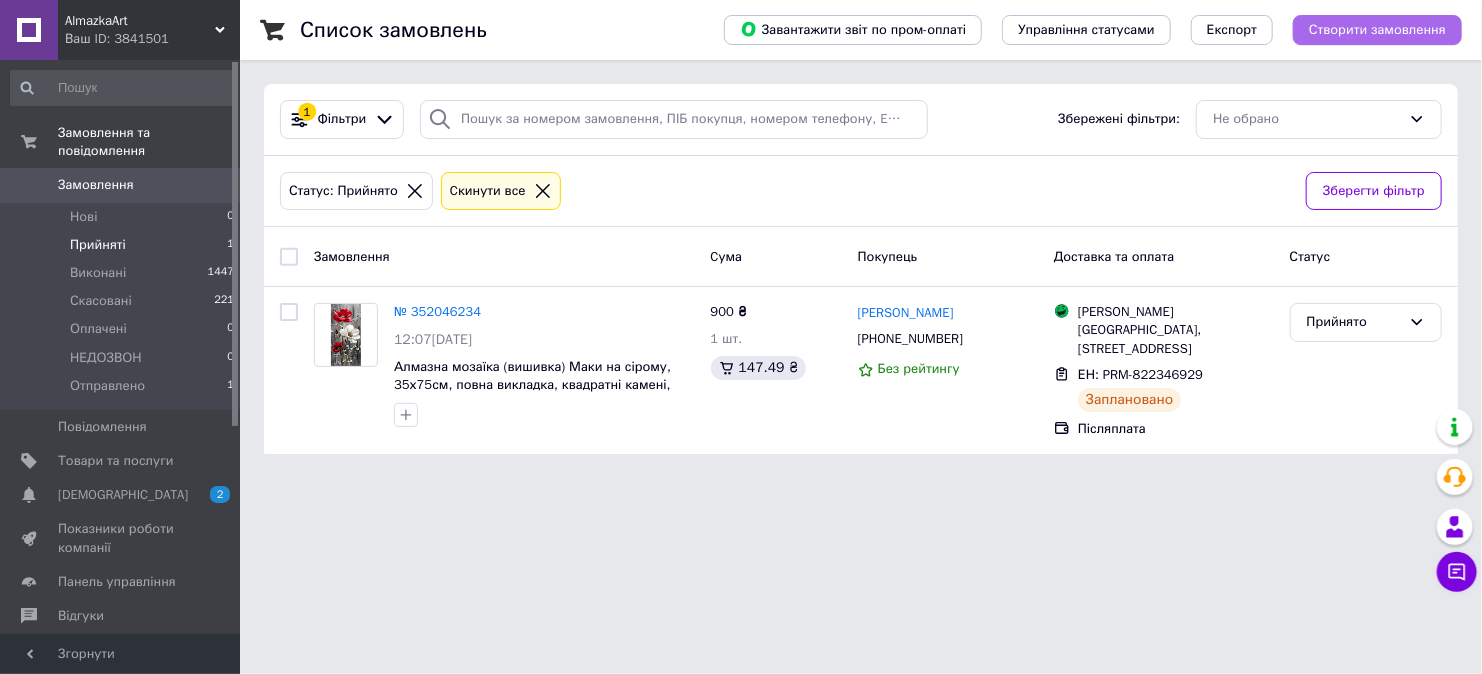 click on "Створити замовлення" at bounding box center [1377, 30] 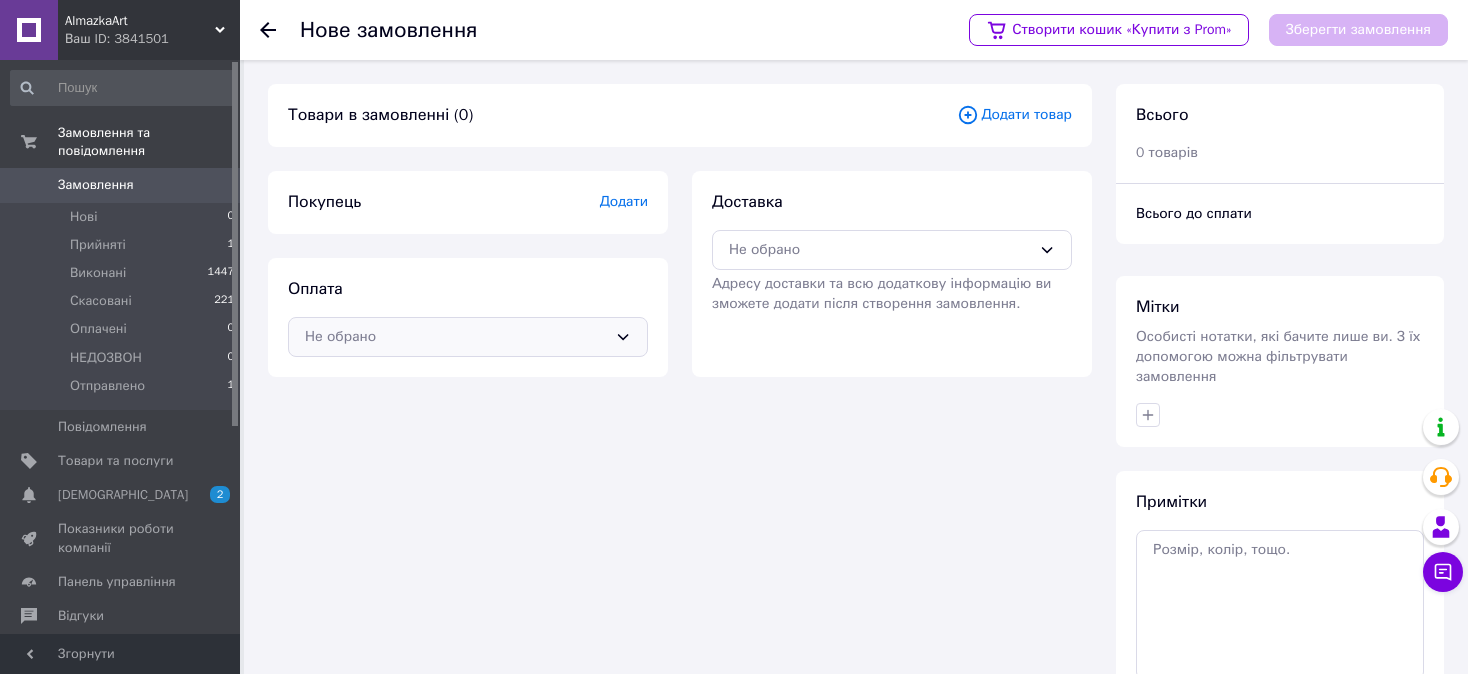 click on "Не обрано" at bounding box center [456, 337] 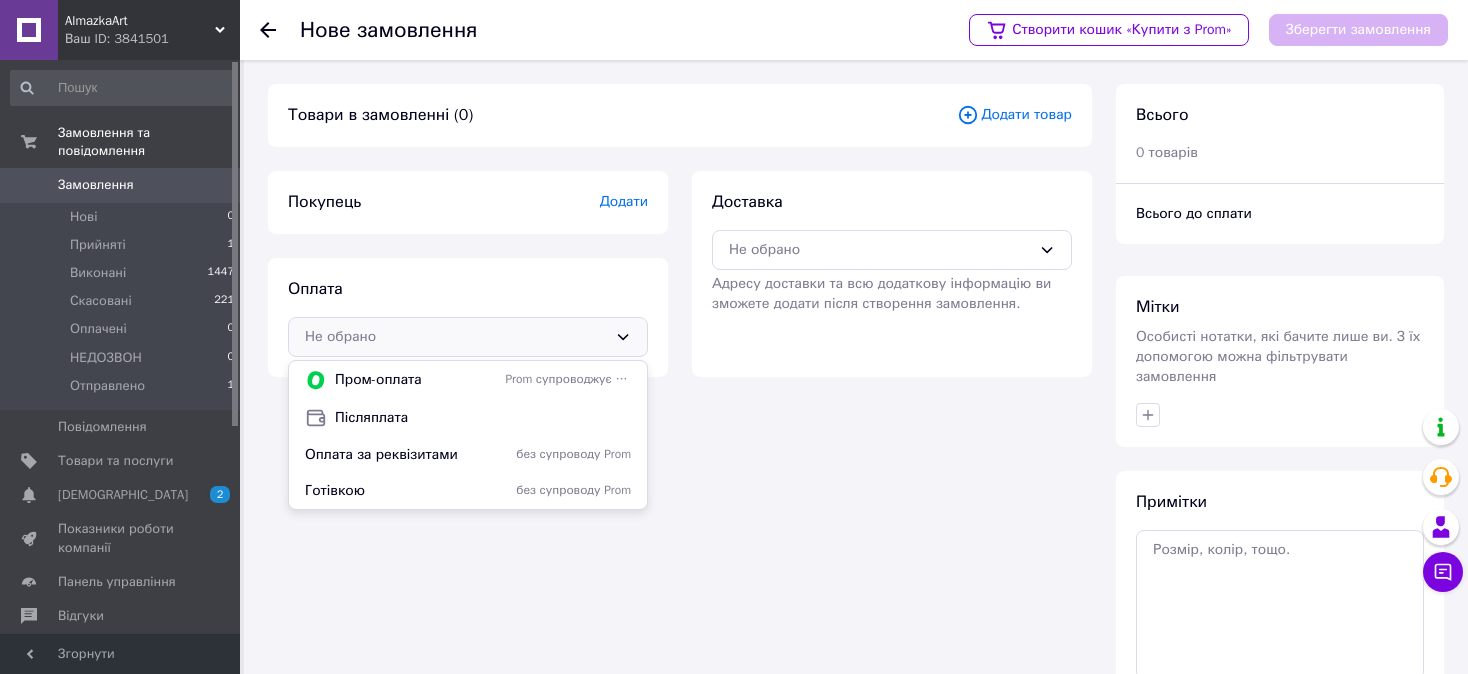 click on "Післяплата" at bounding box center [483, 418] 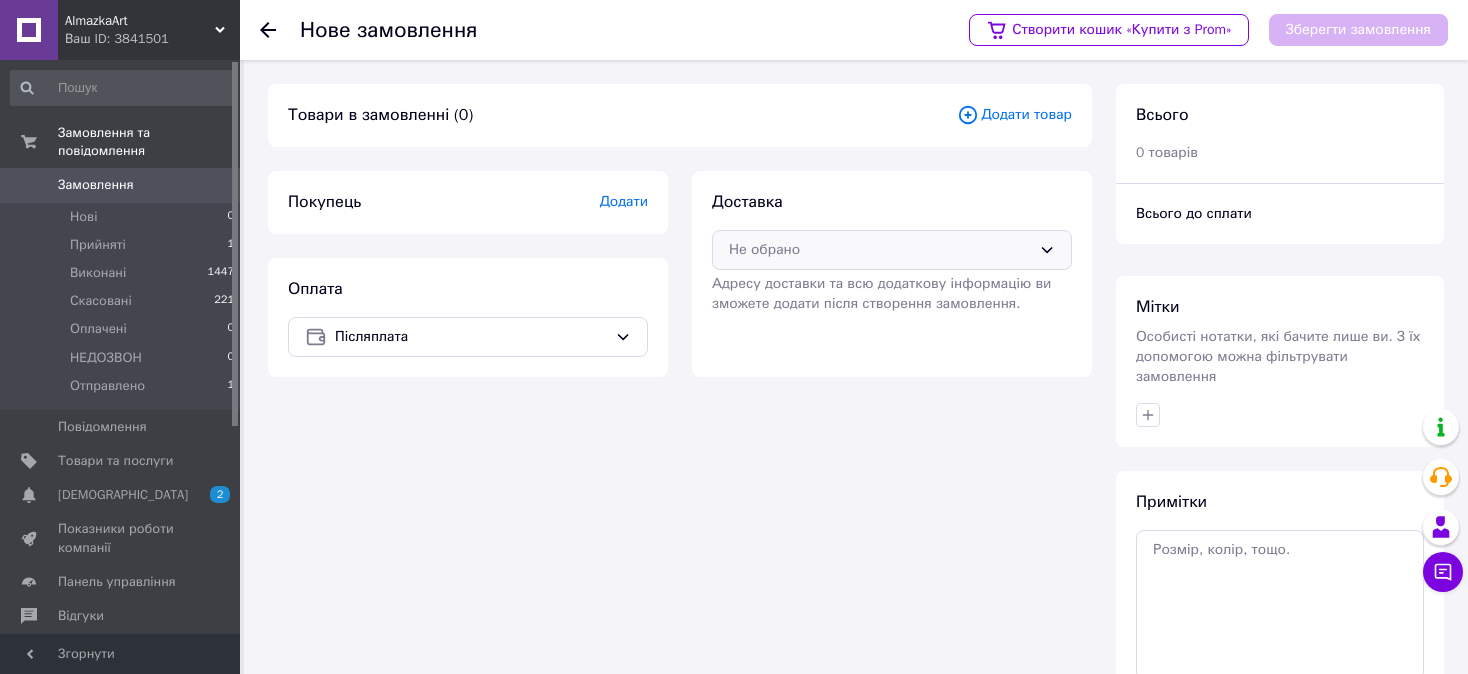 click on "Не обрано" at bounding box center [880, 250] 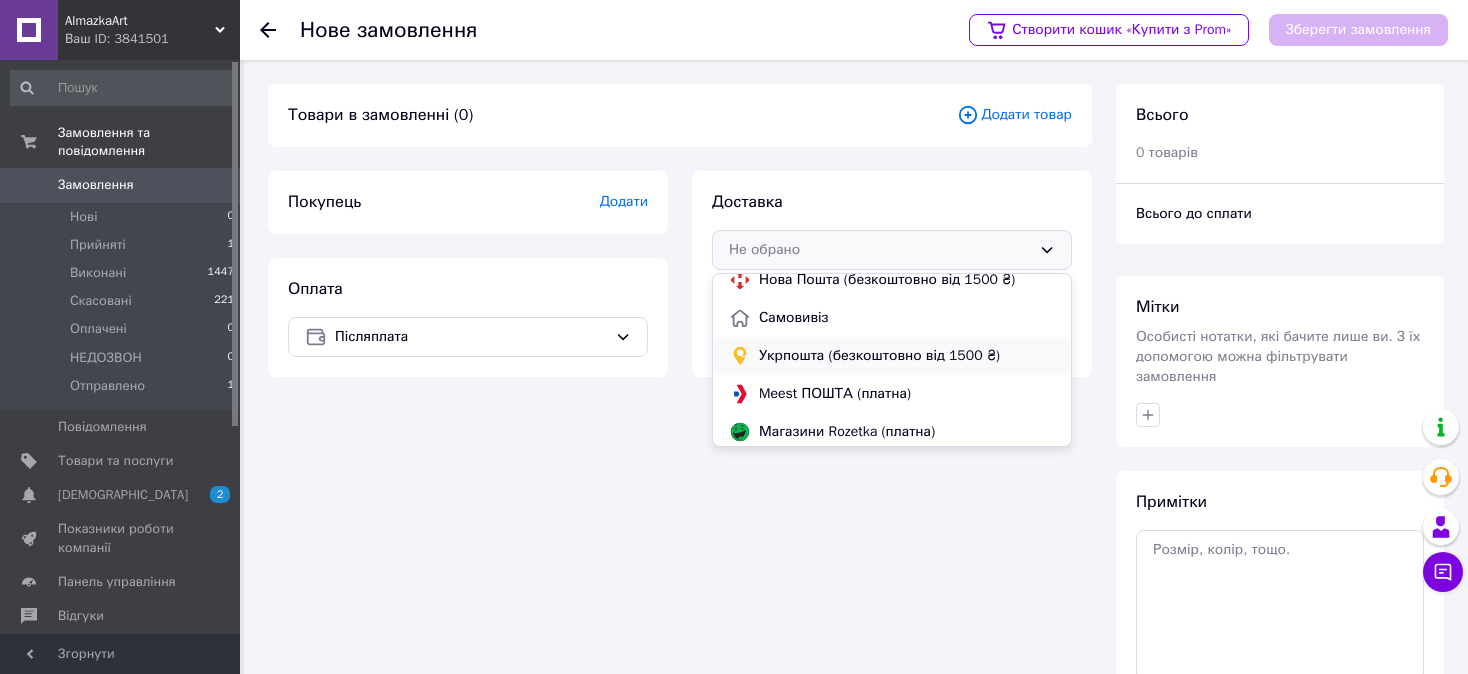 scroll, scrollTop: 17, scrollLeft: 0, axis: vertical 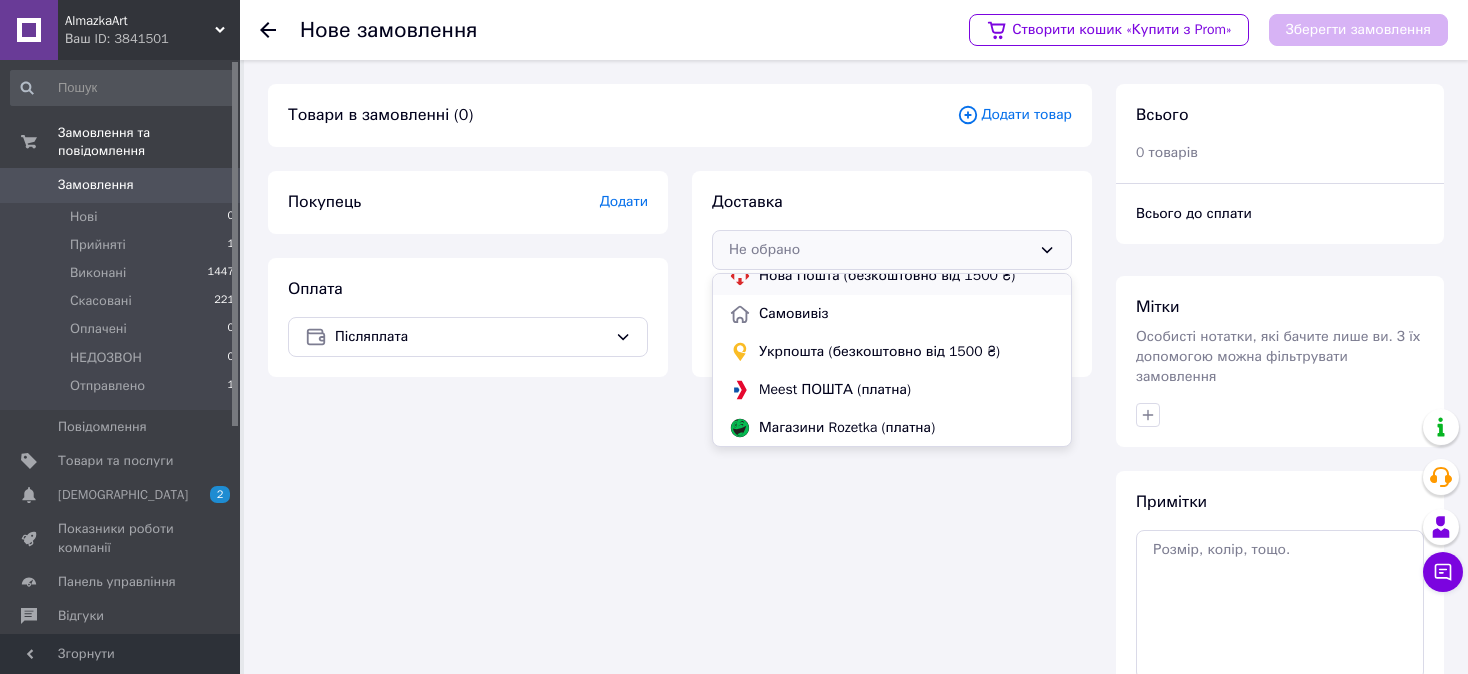 click on "Нова Пошта (безкоштовно від 1500 ₴)" at bounding box center [907, 276] 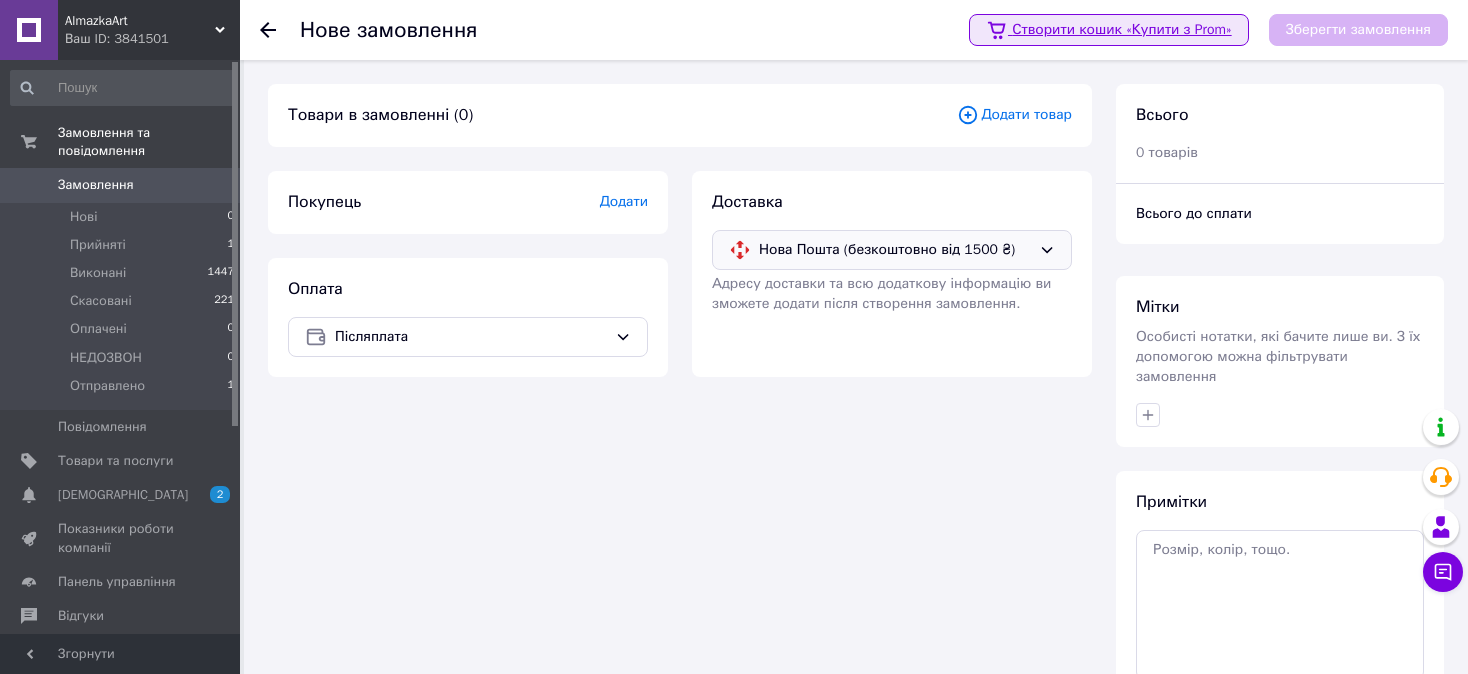click on "Створити кошик «Купити з Prom»" at bounding box center (1109, 30) 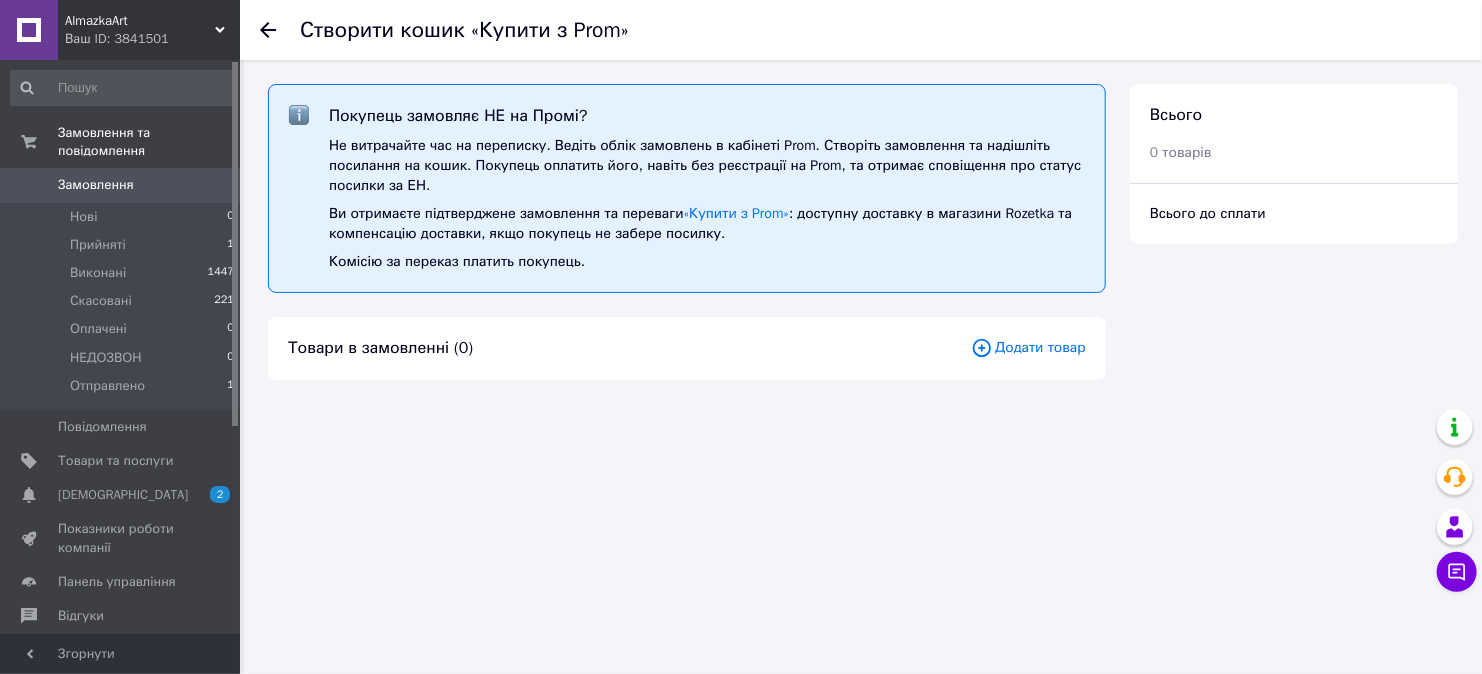click on "Замовлення 0" at bounding box center (123, 185) 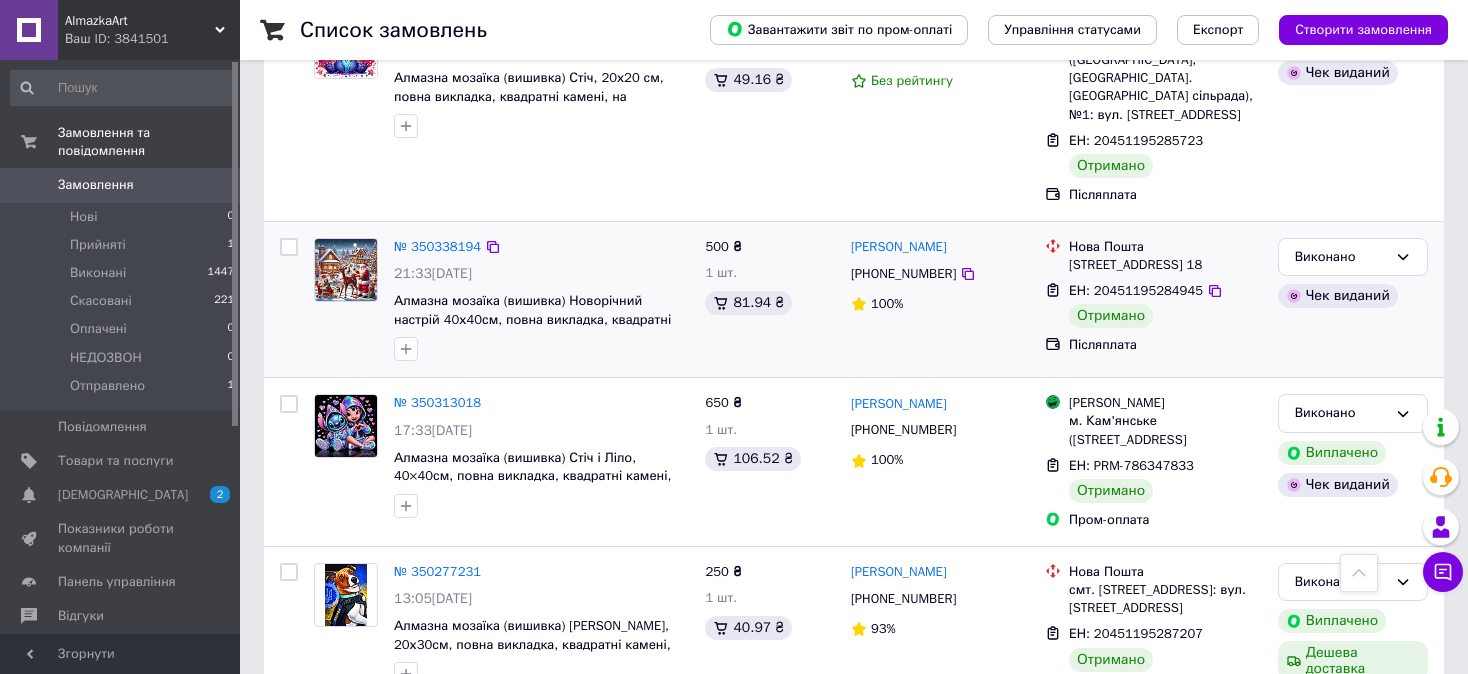 scroll, scrollTop: 2700, scrollLeft: 0, axis: vertical 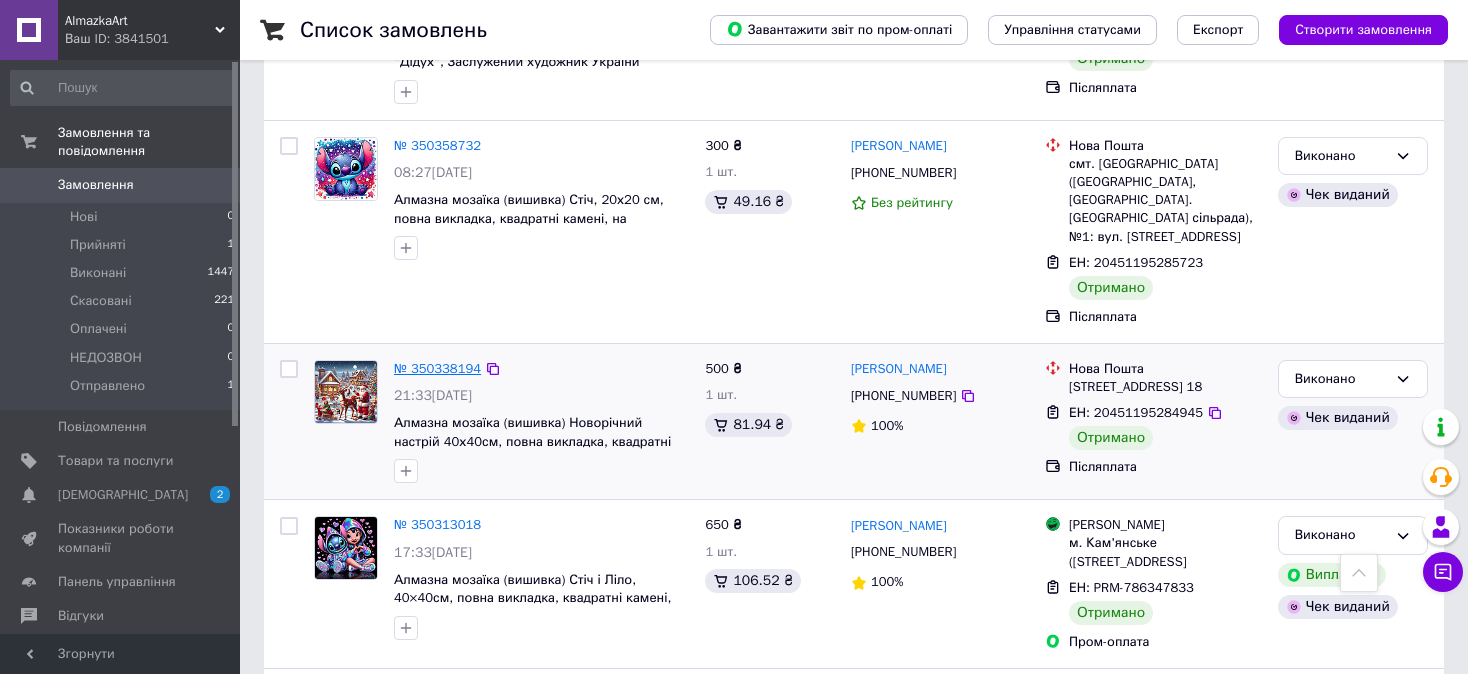 click on "№ 350338194" at bounding box center (437, 368) 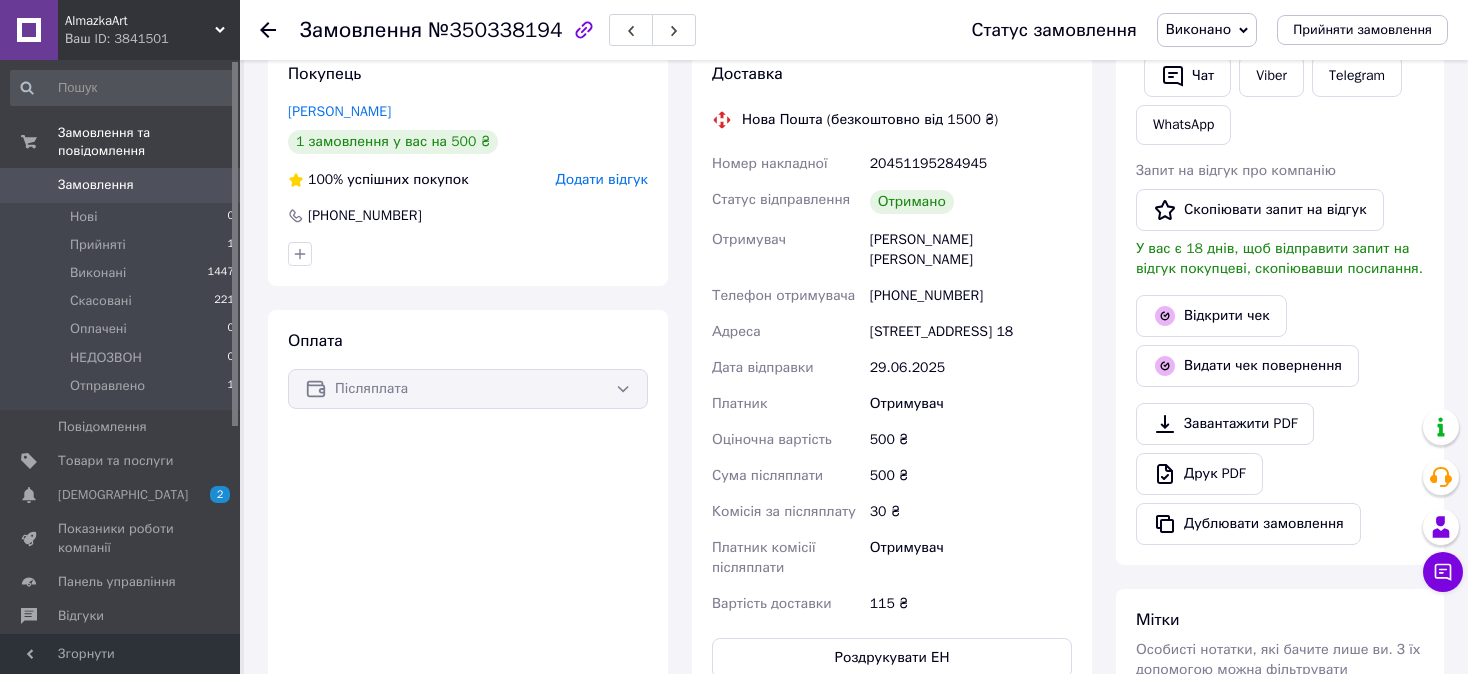 scroll, scrollTop: 400, scrollLeft: 0, axis: vertical 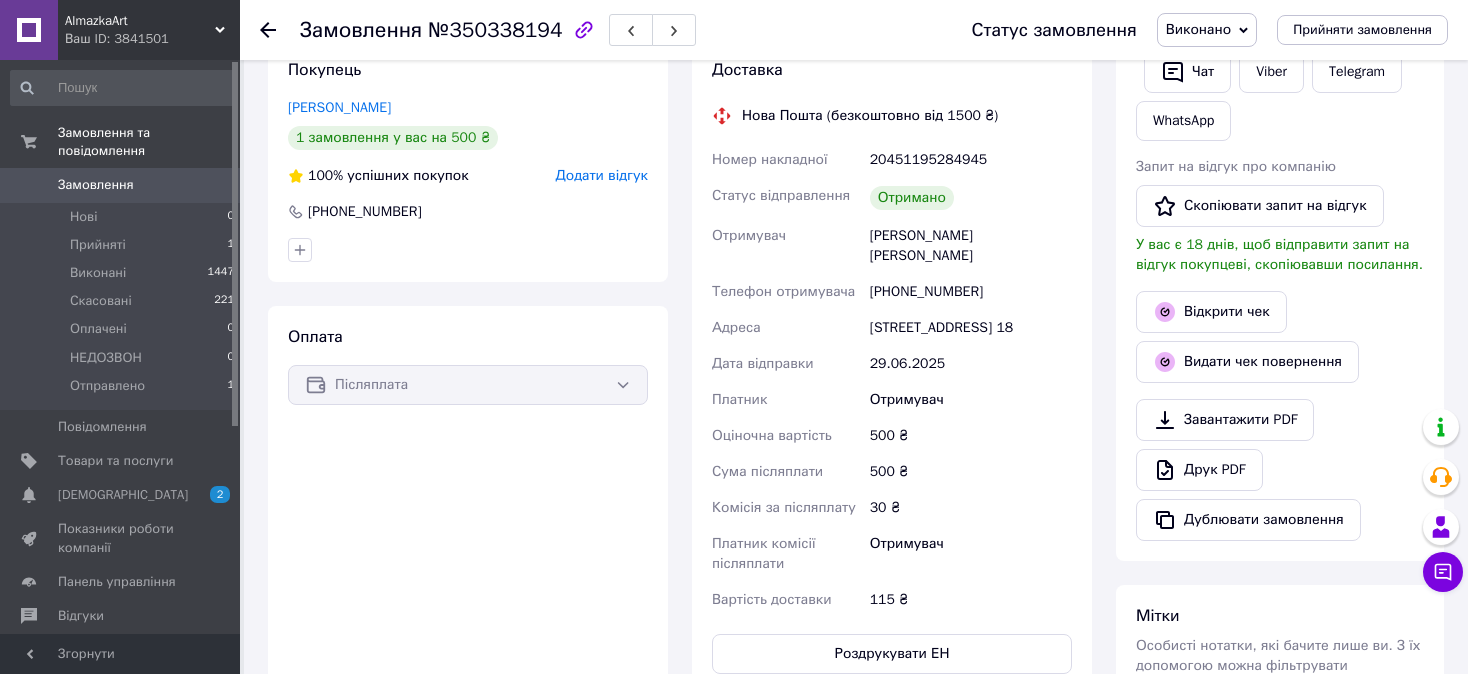 drag, startPoint x: 869, startPoint y: 237, endPoint x: 855, endPoint y: 235, distance: 14.142136 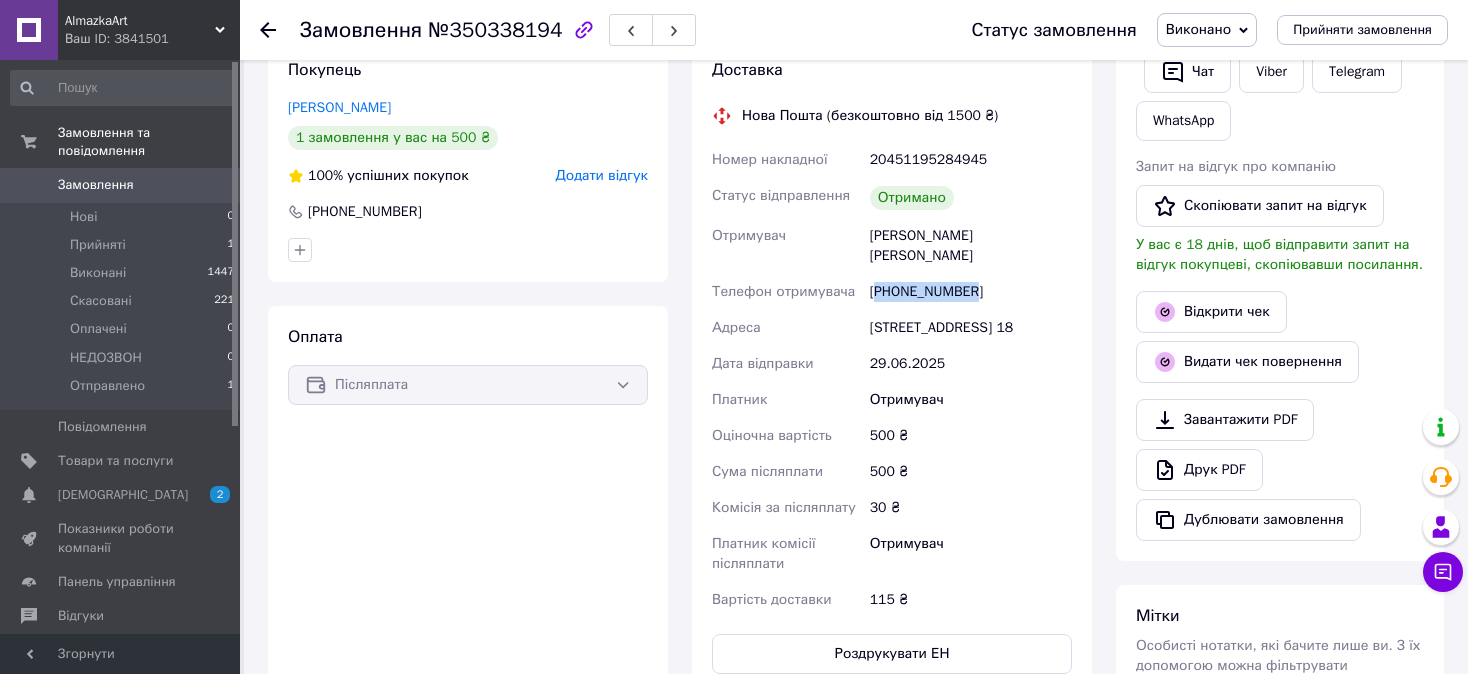 drag, startPoint x: 973, startPoint y: 271, endPoint x: 882, endPoint y: 282, distance: 91.66242 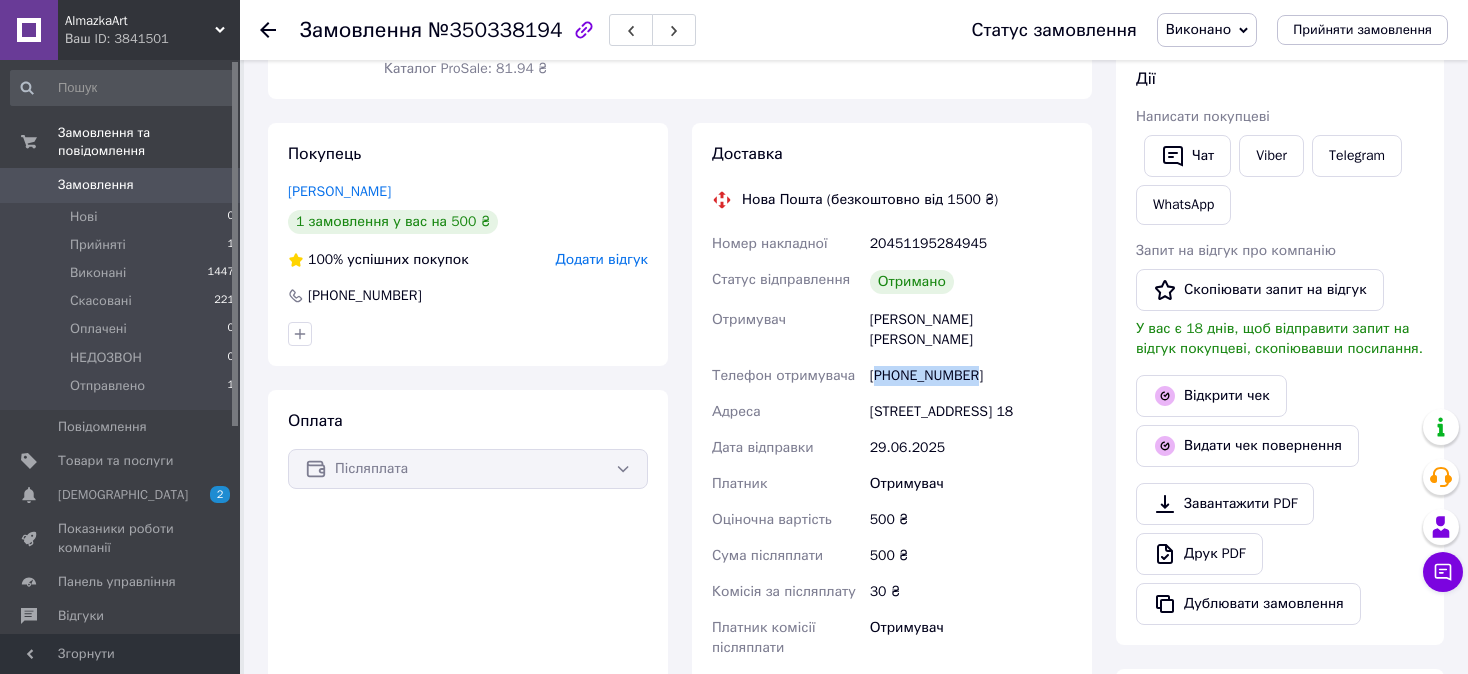 scroll, scrollTop: 300, scrollLeft: 0, axis: vertical 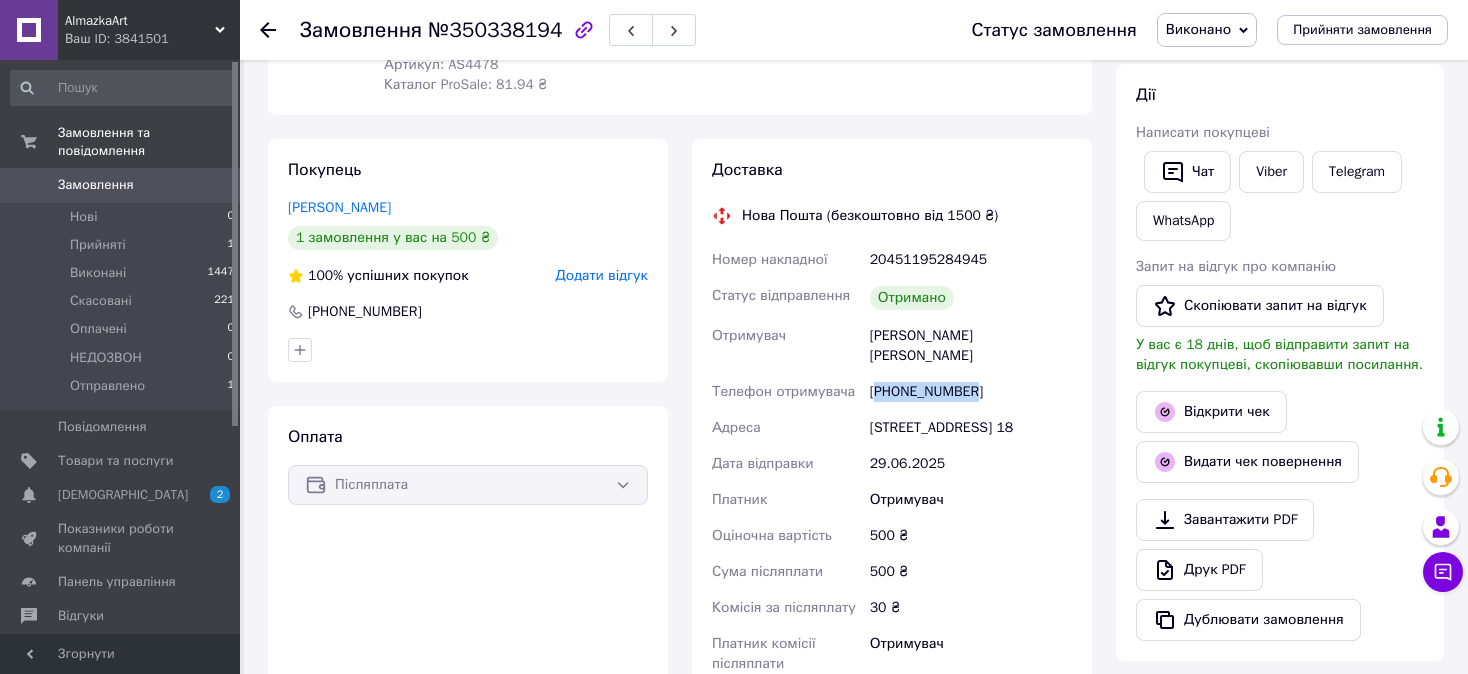copy on "380973484845" 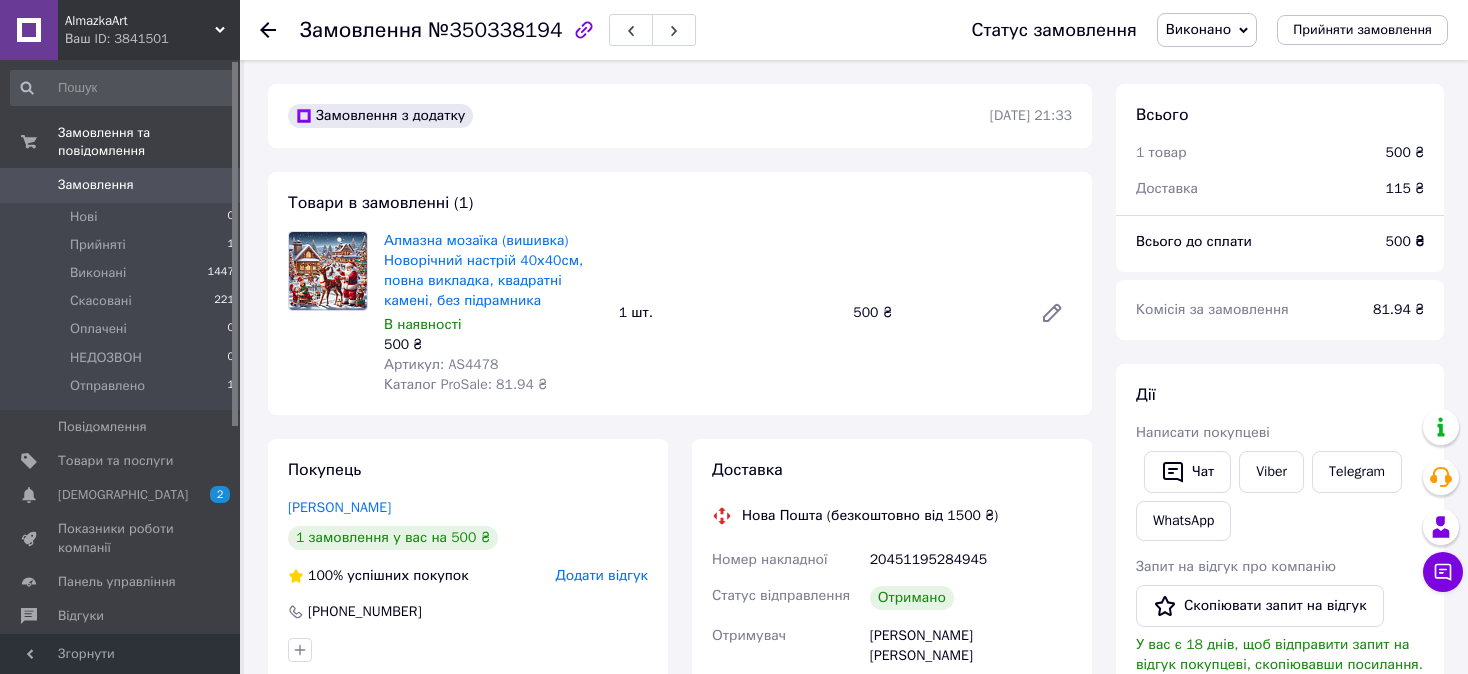 scroll, scrollTop: 240, scrollLeft: 0, axis: vertical 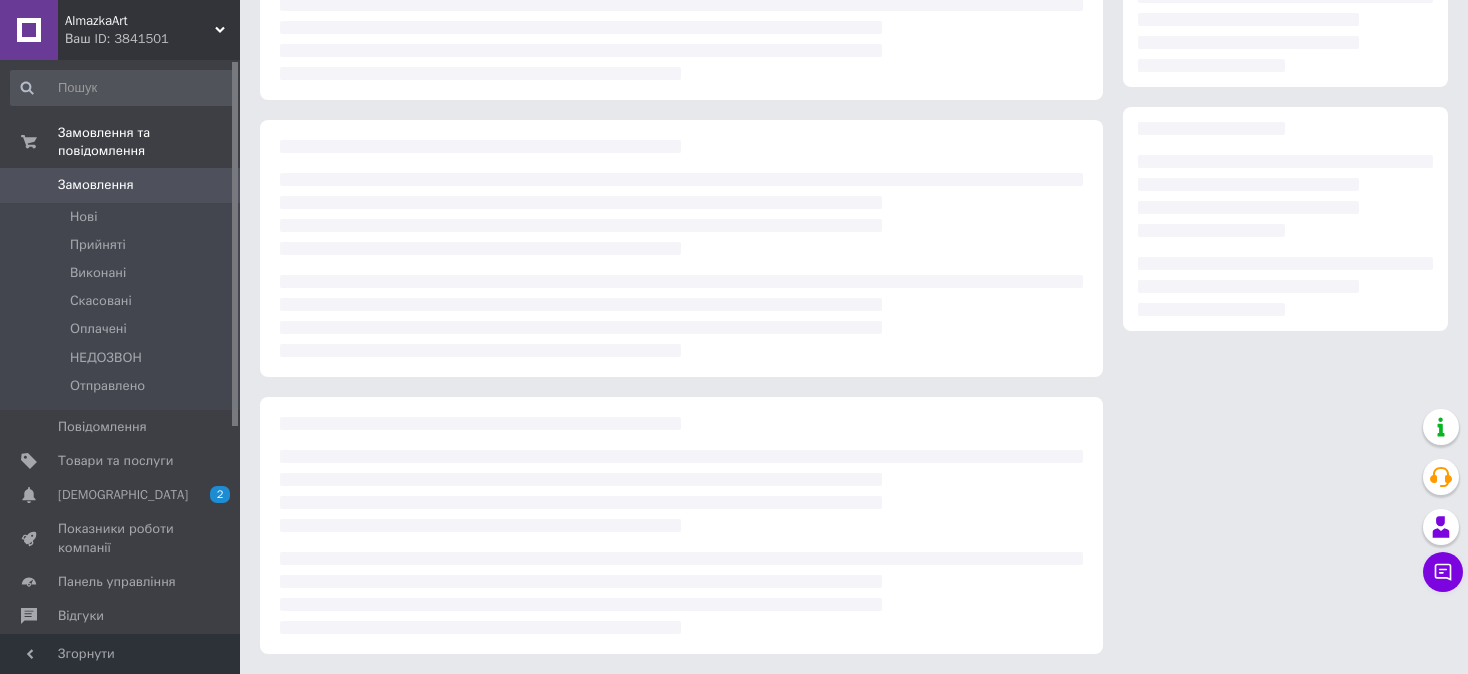 click on "Замовлення" at bounding box center (96, 185) 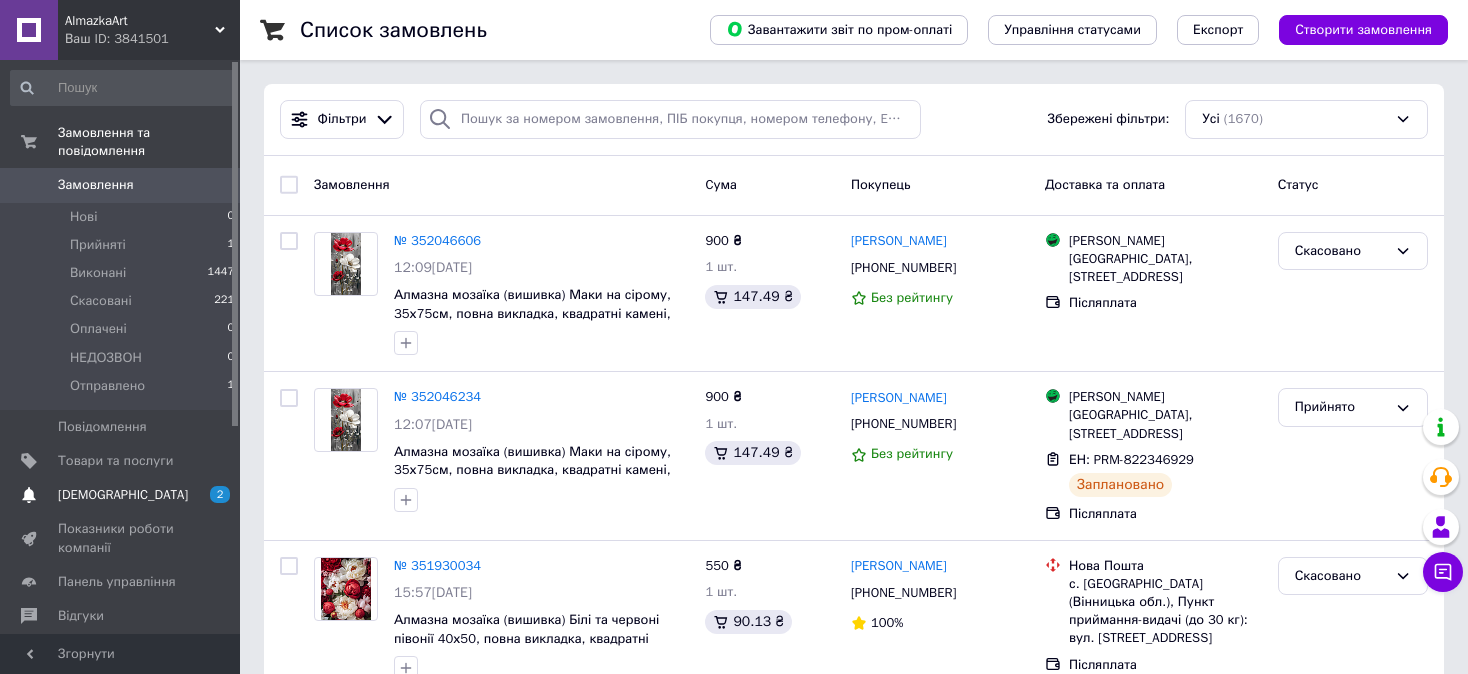 click on "[DEMOGRAPHIC_DATA]" at bounding box center [121, 495] 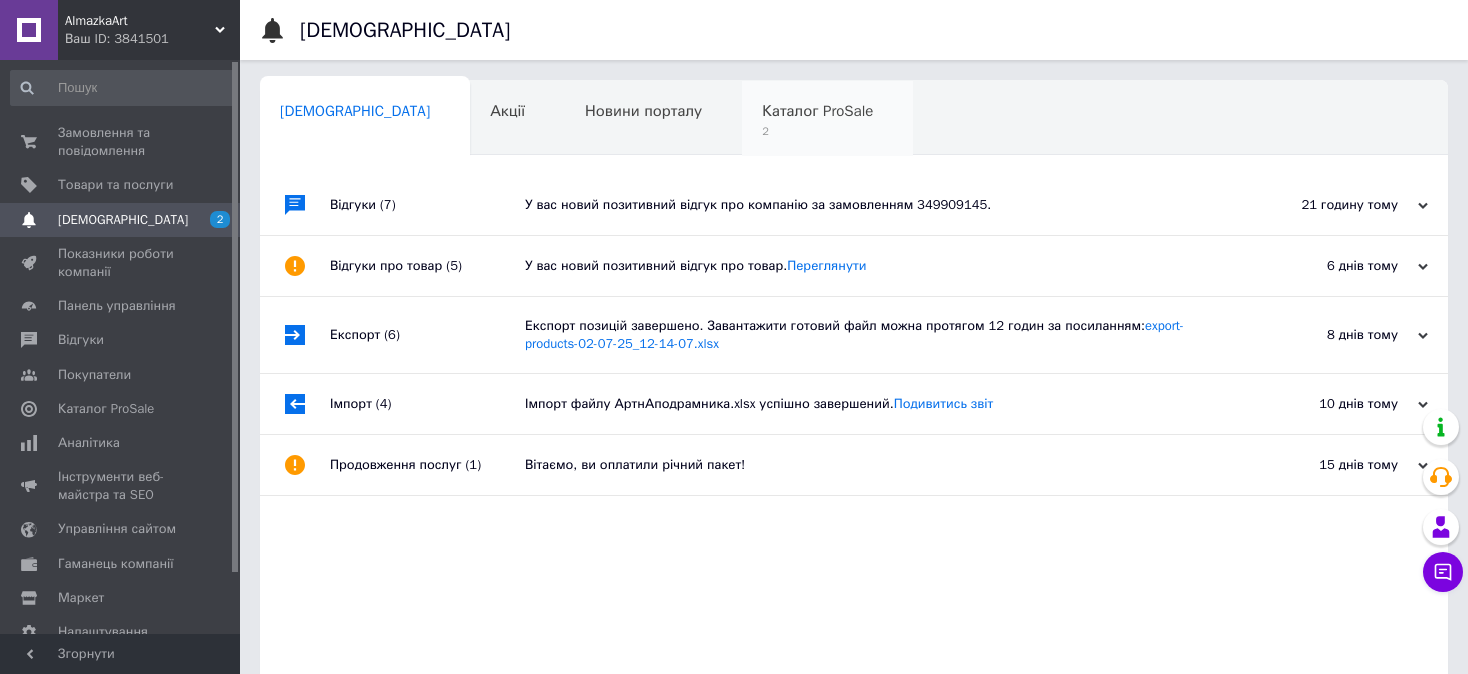 click on "Каталог ProSale 2" at bounding box center (827, 119) 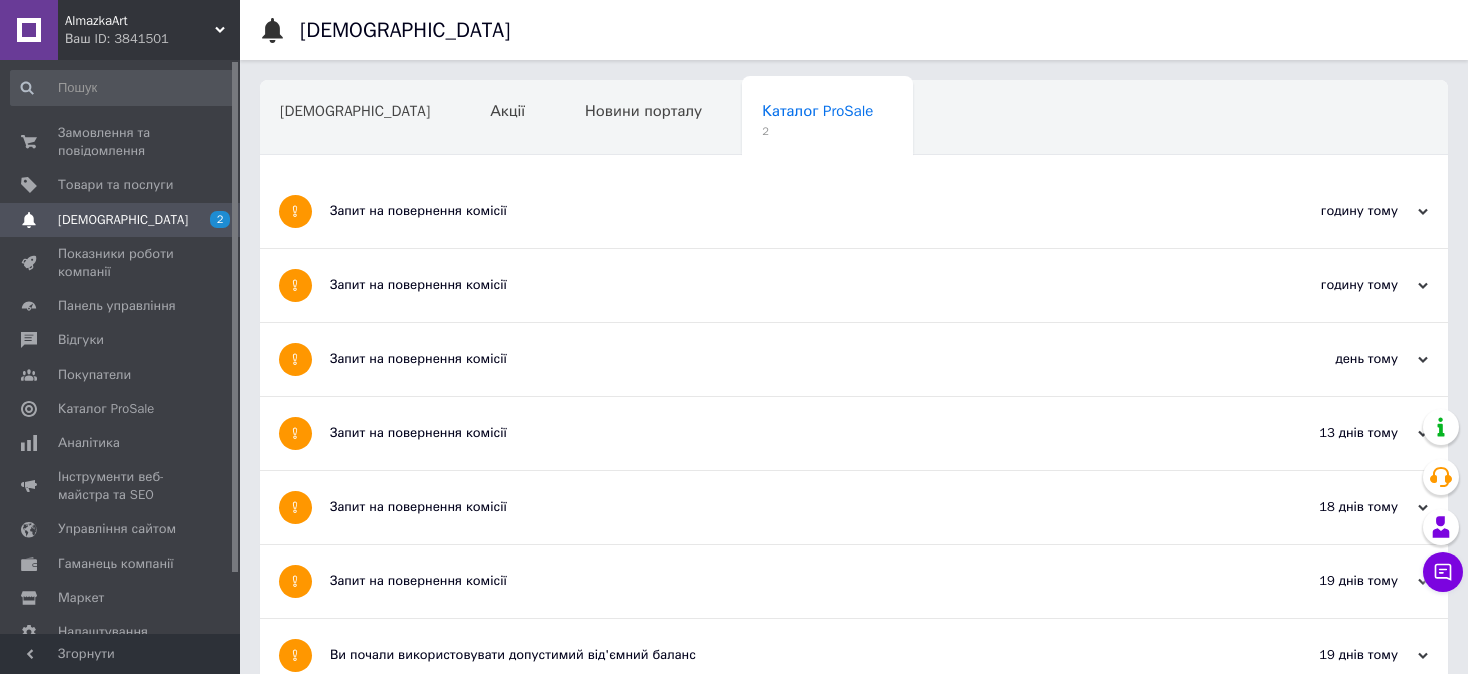 click on "Запит на повернення комісії" at bounding box center (779, 285) 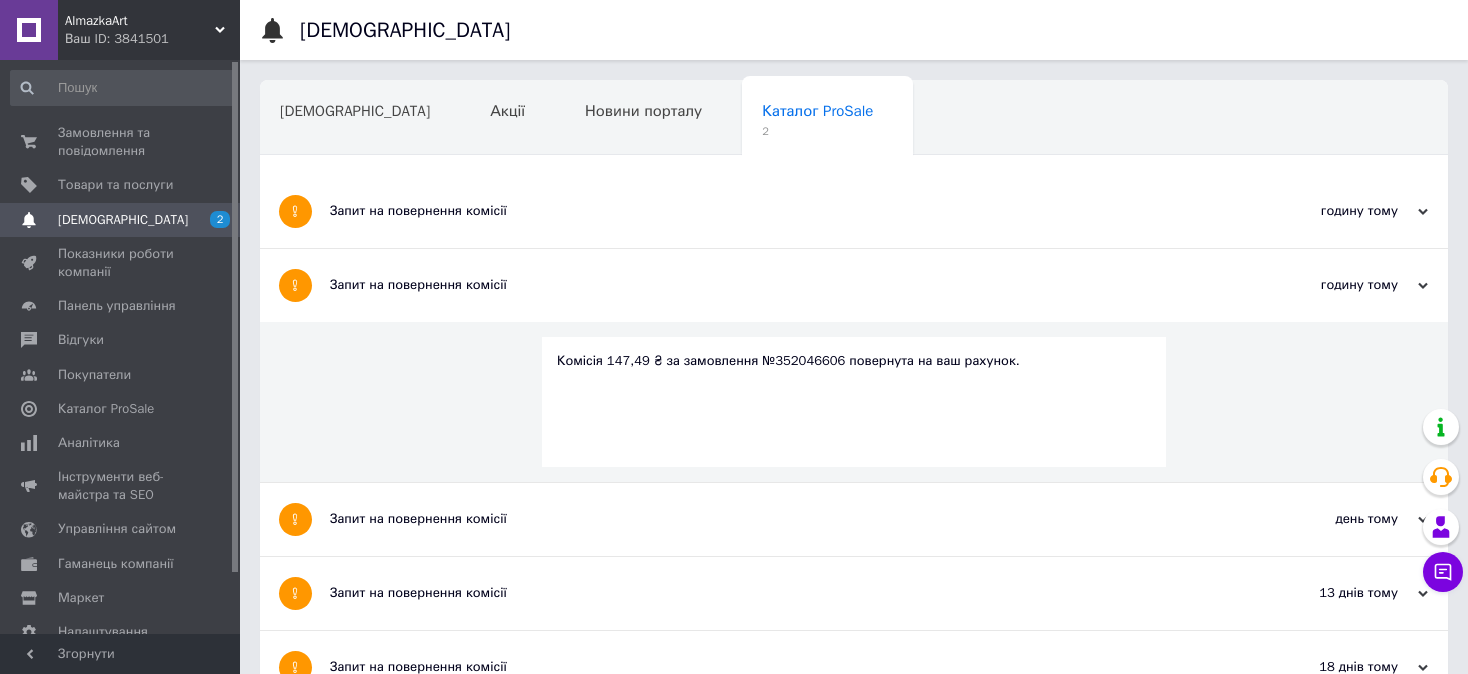 click on "Запит на повернення комісії" at bounding box center [779, 211] 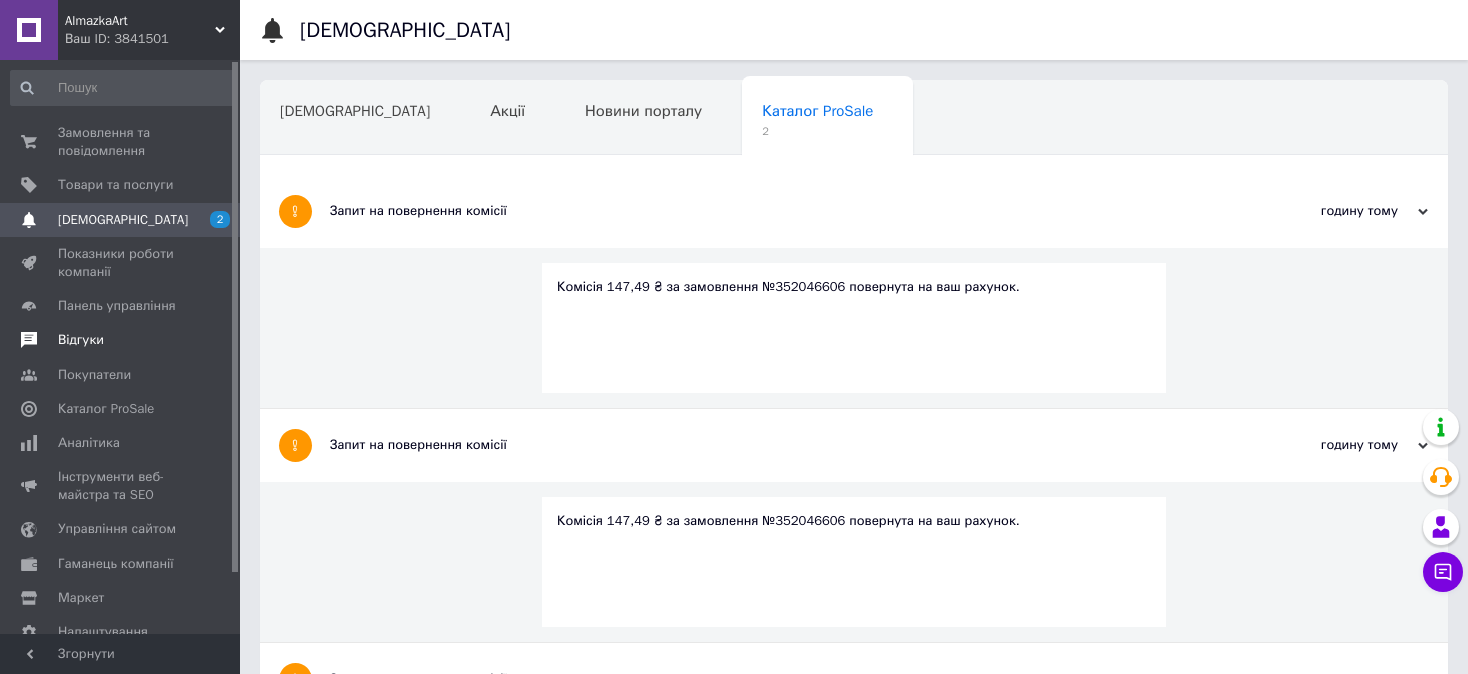 click on "Відгуки" at bounding box center [81, 340] 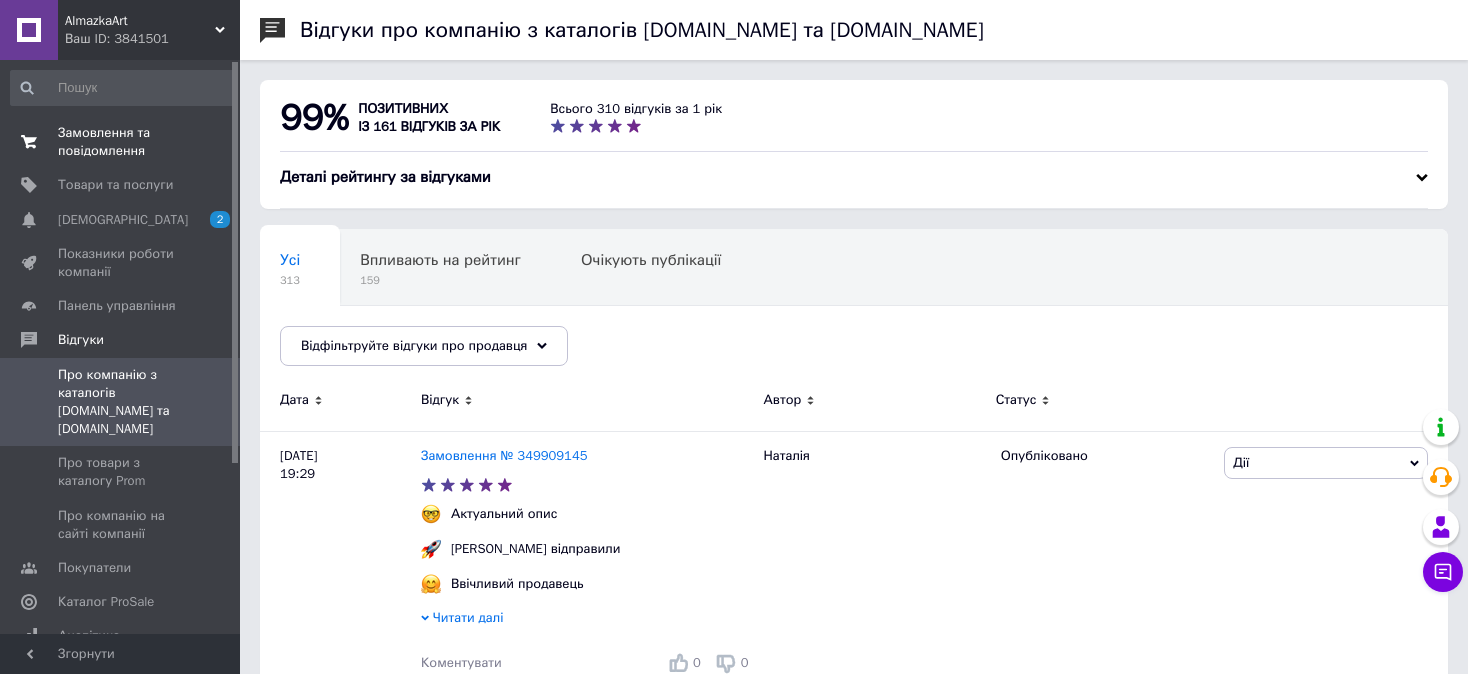 click on "Замовлення та повідомлення" at bounding box center [121, 142] 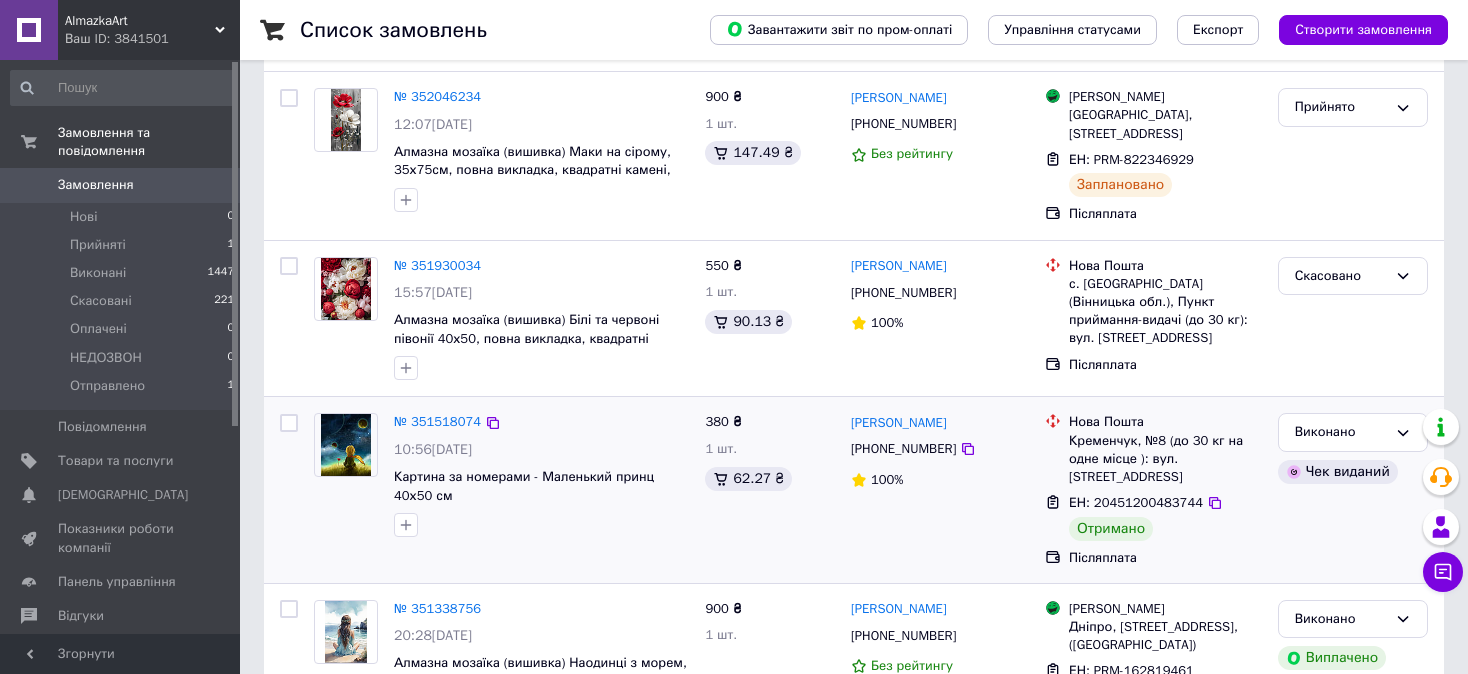 scroll, scrollTop: 400, scrollLeft: 0, axis: vertical 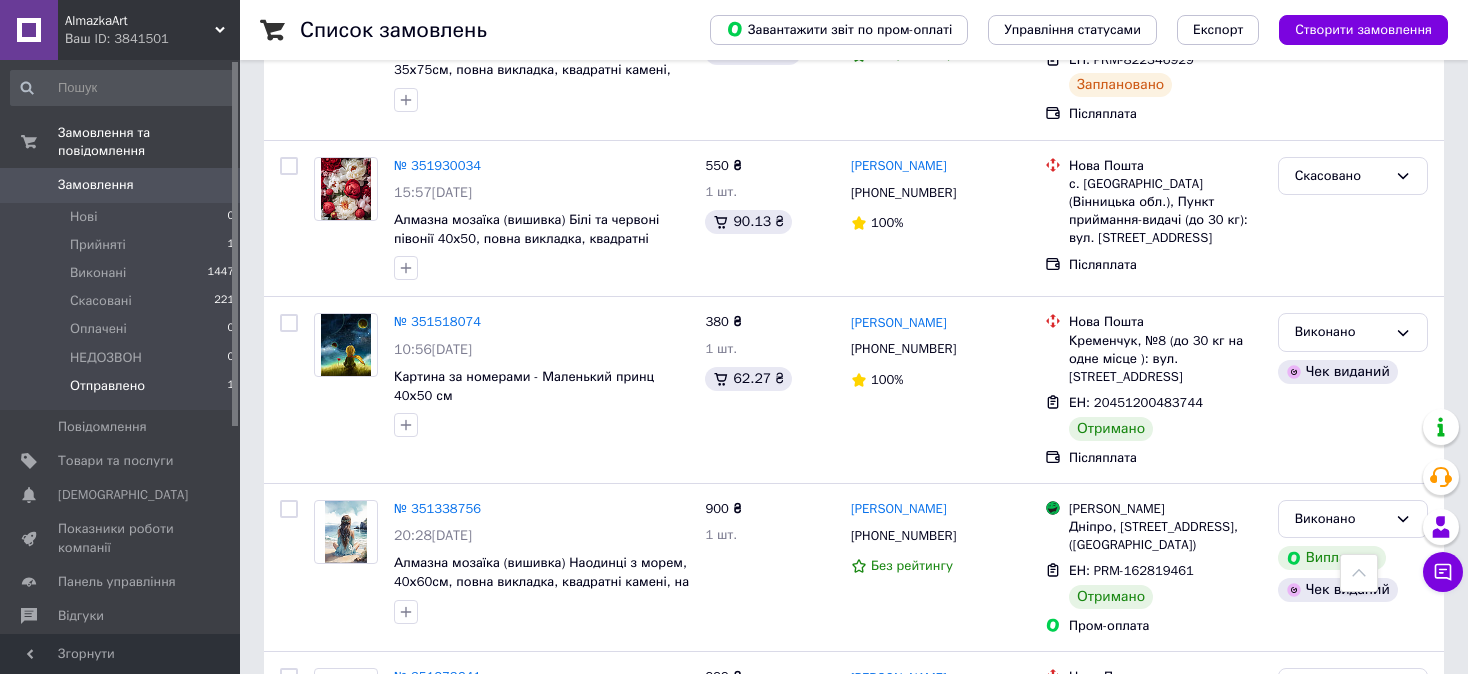 click on "Отправлено 1" at bounding box center (123, 391) 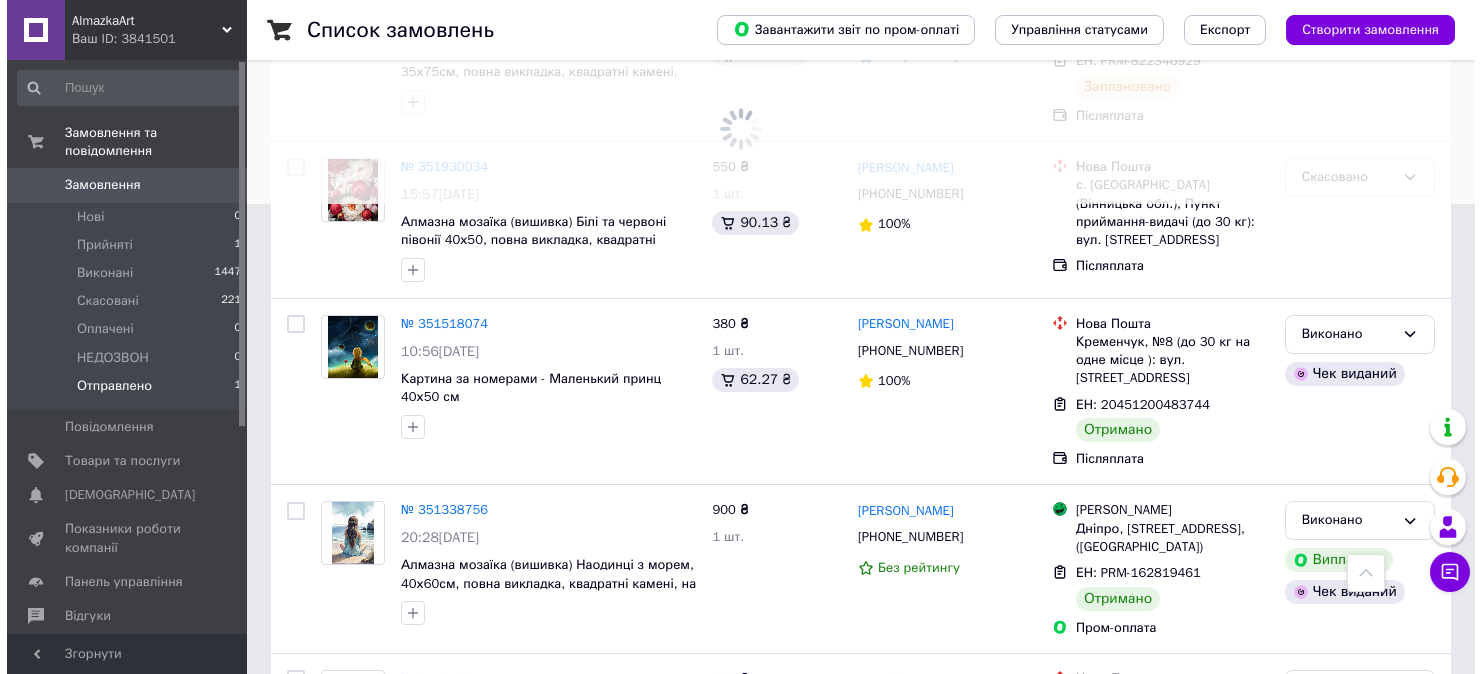 scroll, scrollTop: 0, scrollLeft: 0, axis: both 